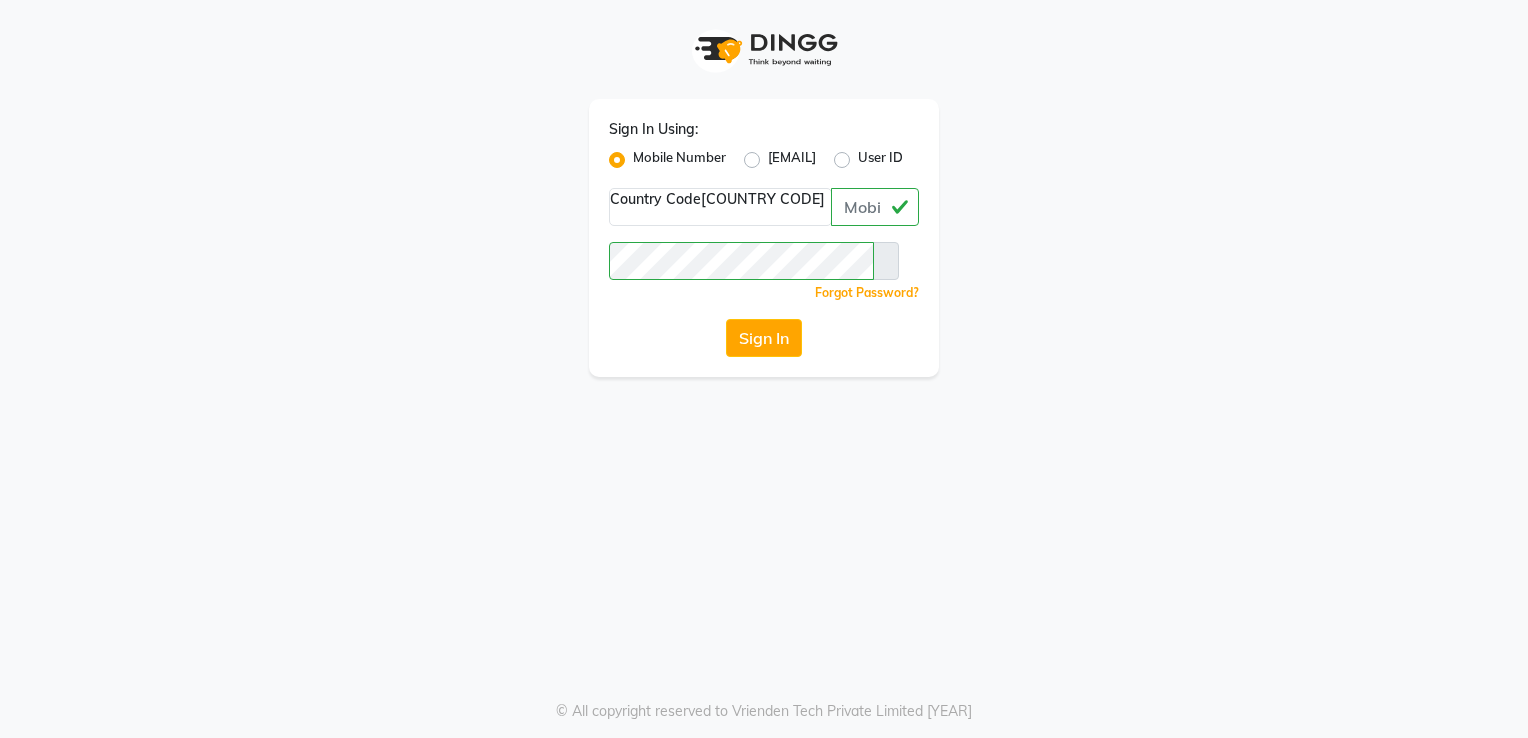 scroll, scrollTop: 0, scrollLeft: 0, axis: both 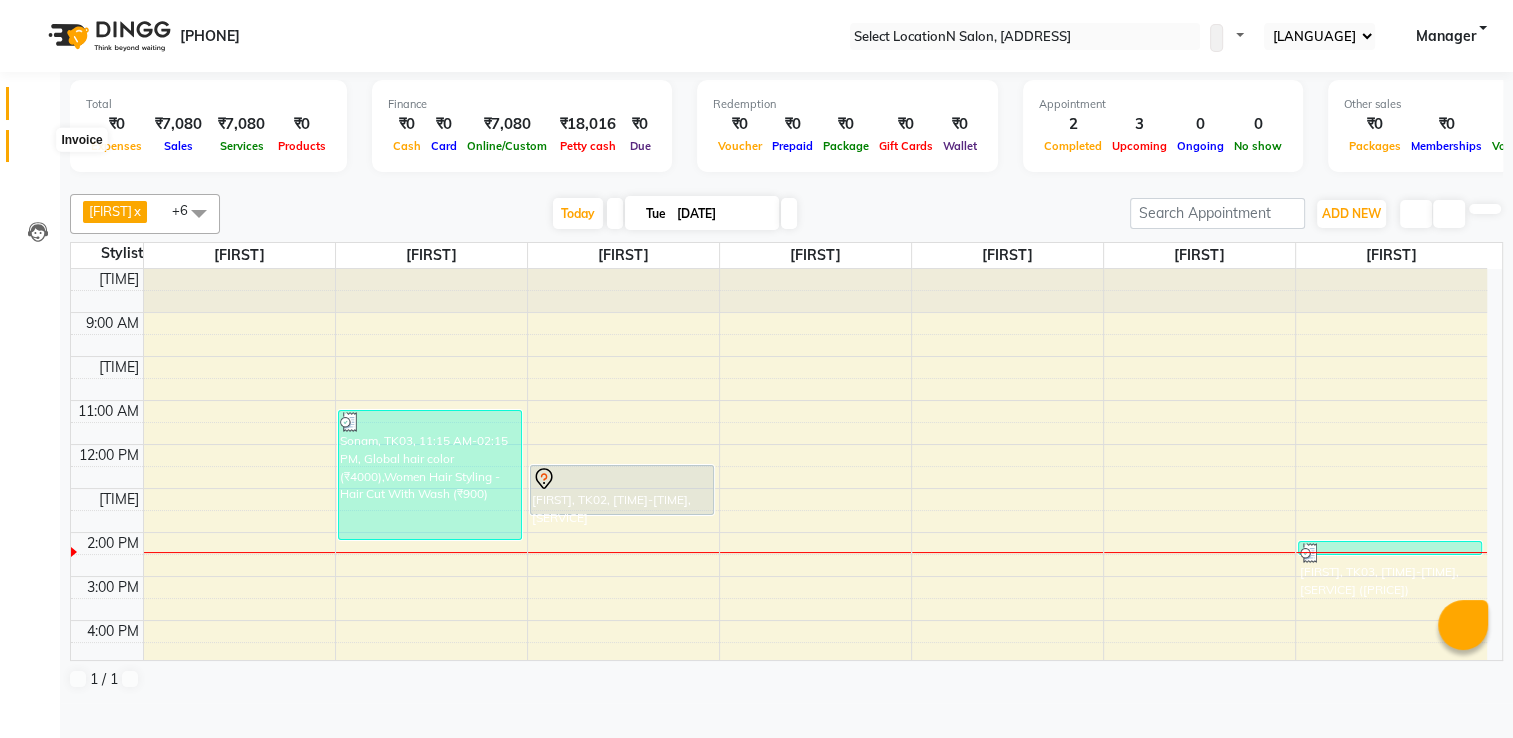 click at bounding box center [38, 151] 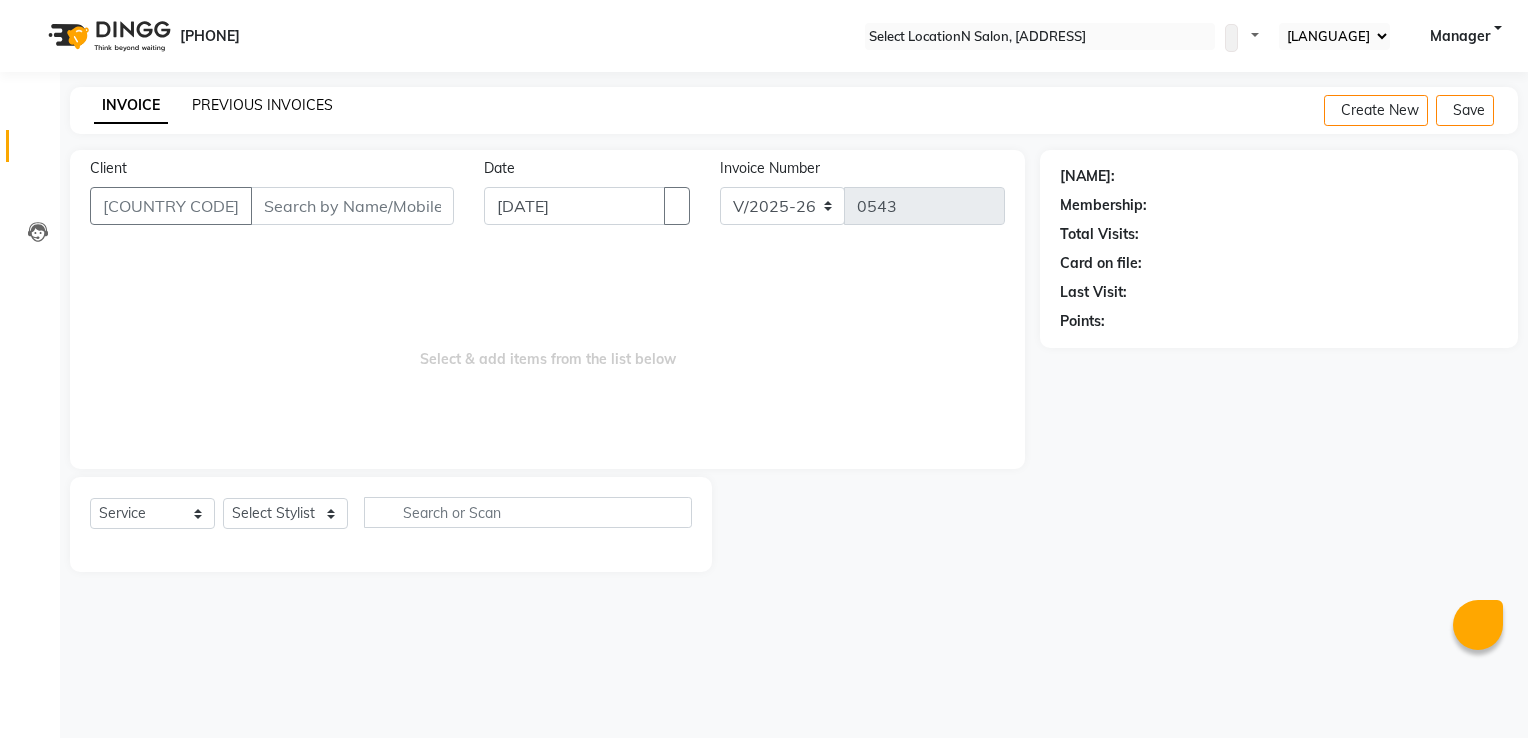 click on "PREVIOUS INVOICES" at bounding box center [262, 105] 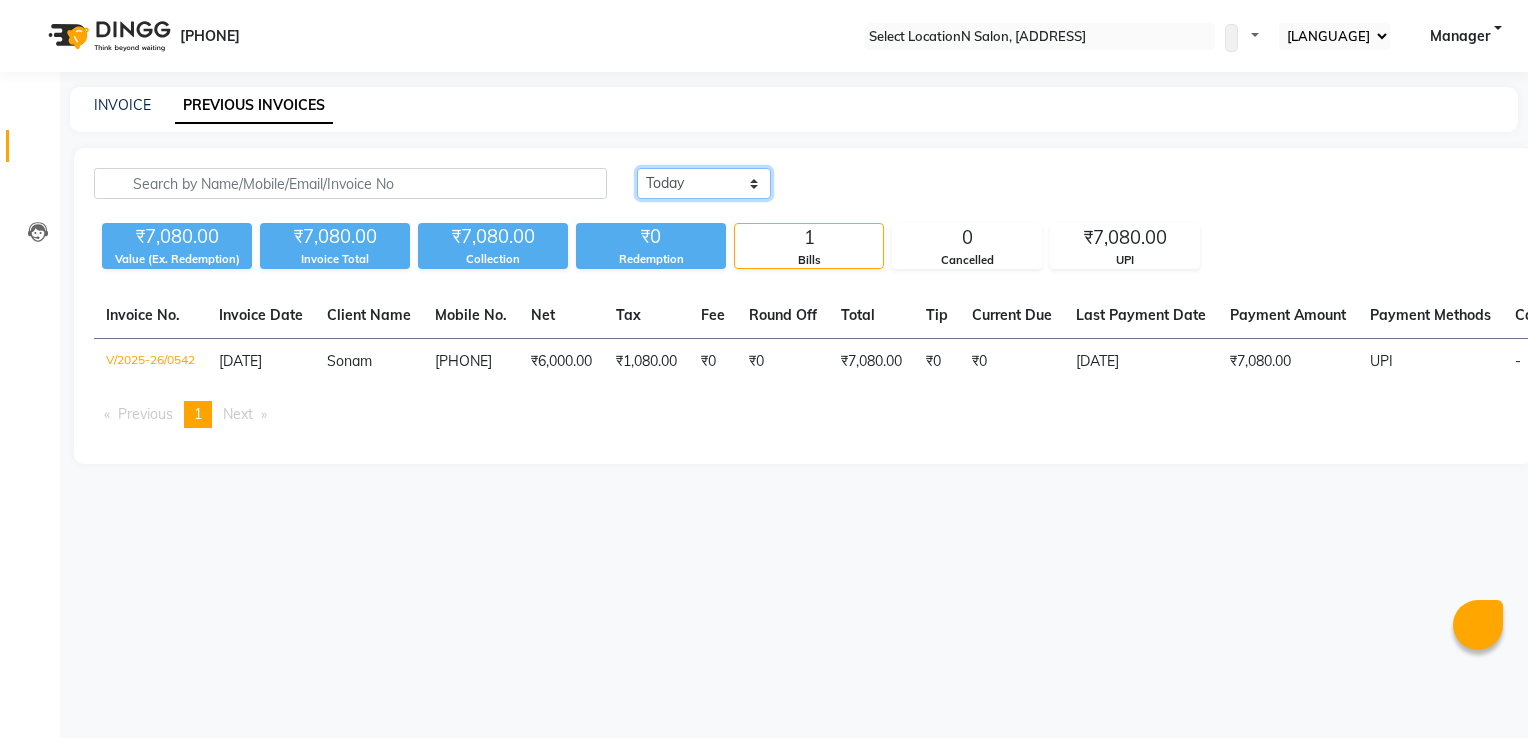 click on "Today Yesterday Custom Range" at bounding box center (704, 183) 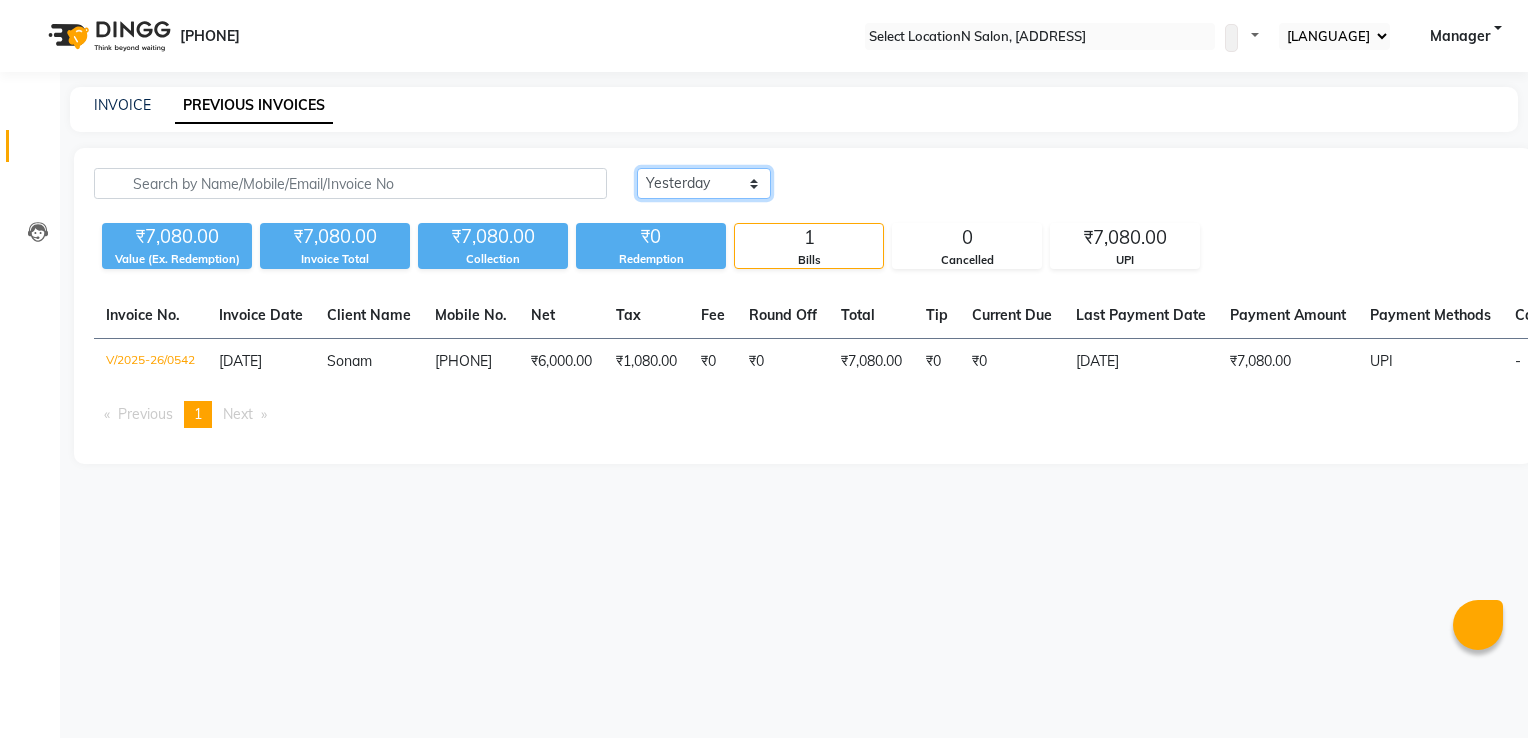 click on "Today Yesterday Custom Range" at bounding box center (704, 183) 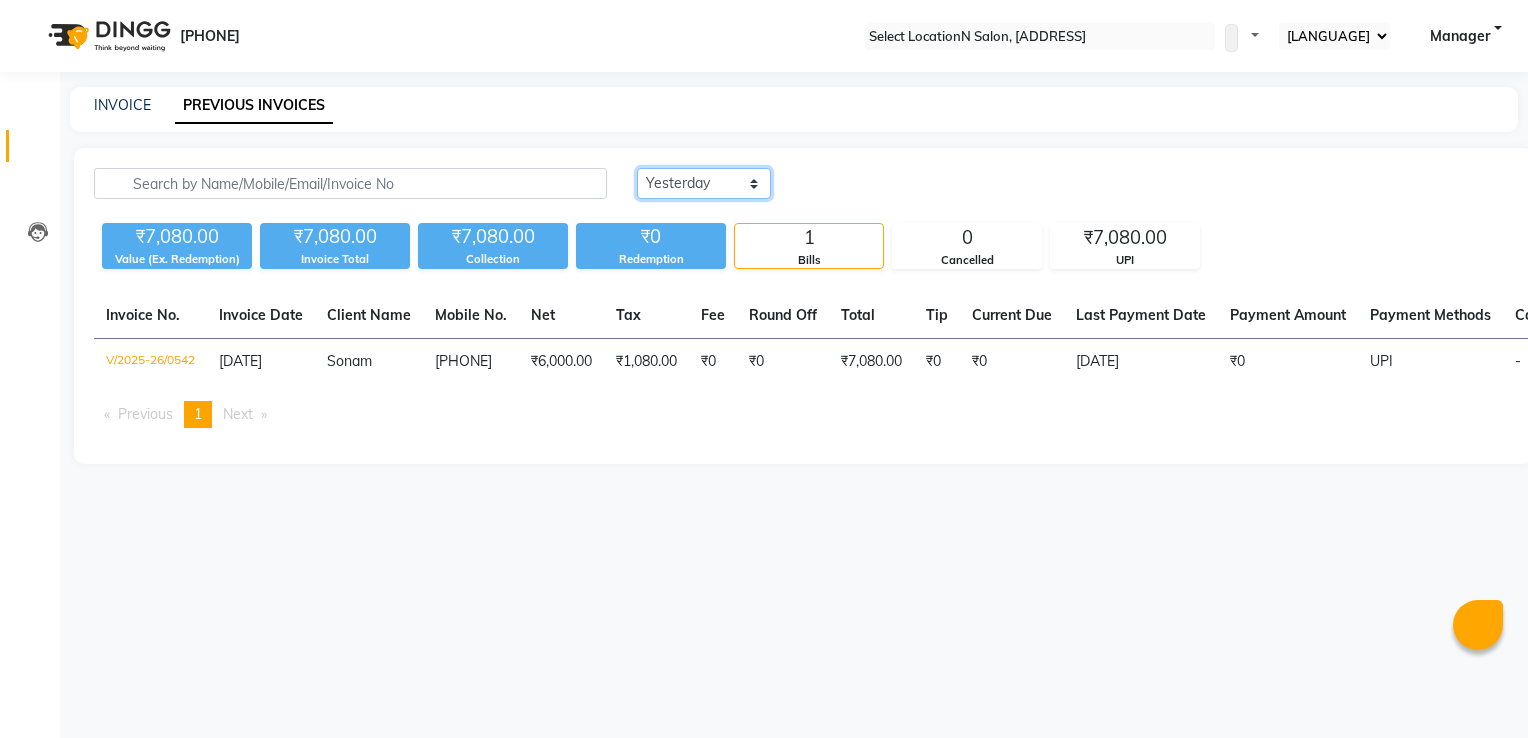click on "Today Yesterday Custom Range" at bounding box center (704, 183) 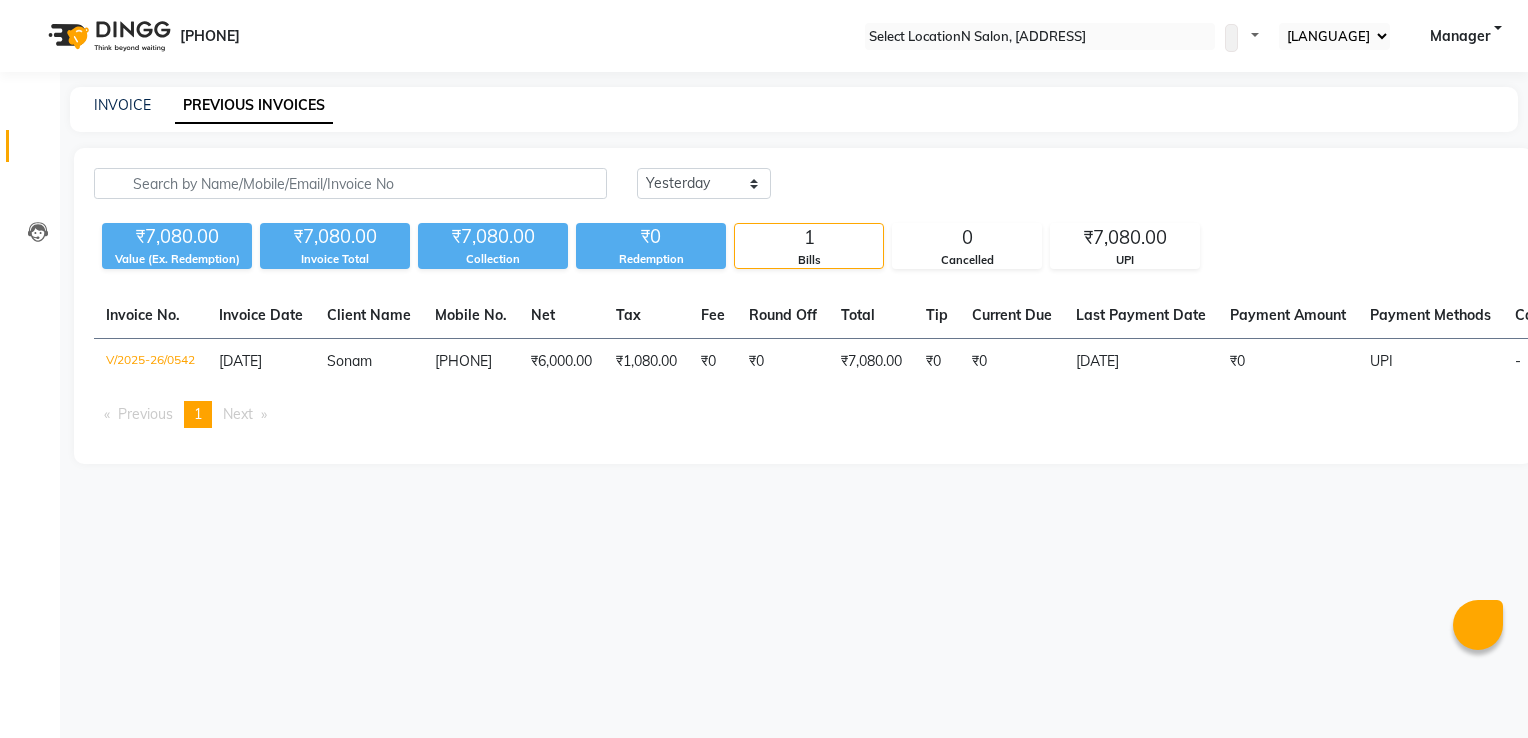 click on "INVOICE" at bounding box center (122, 105) 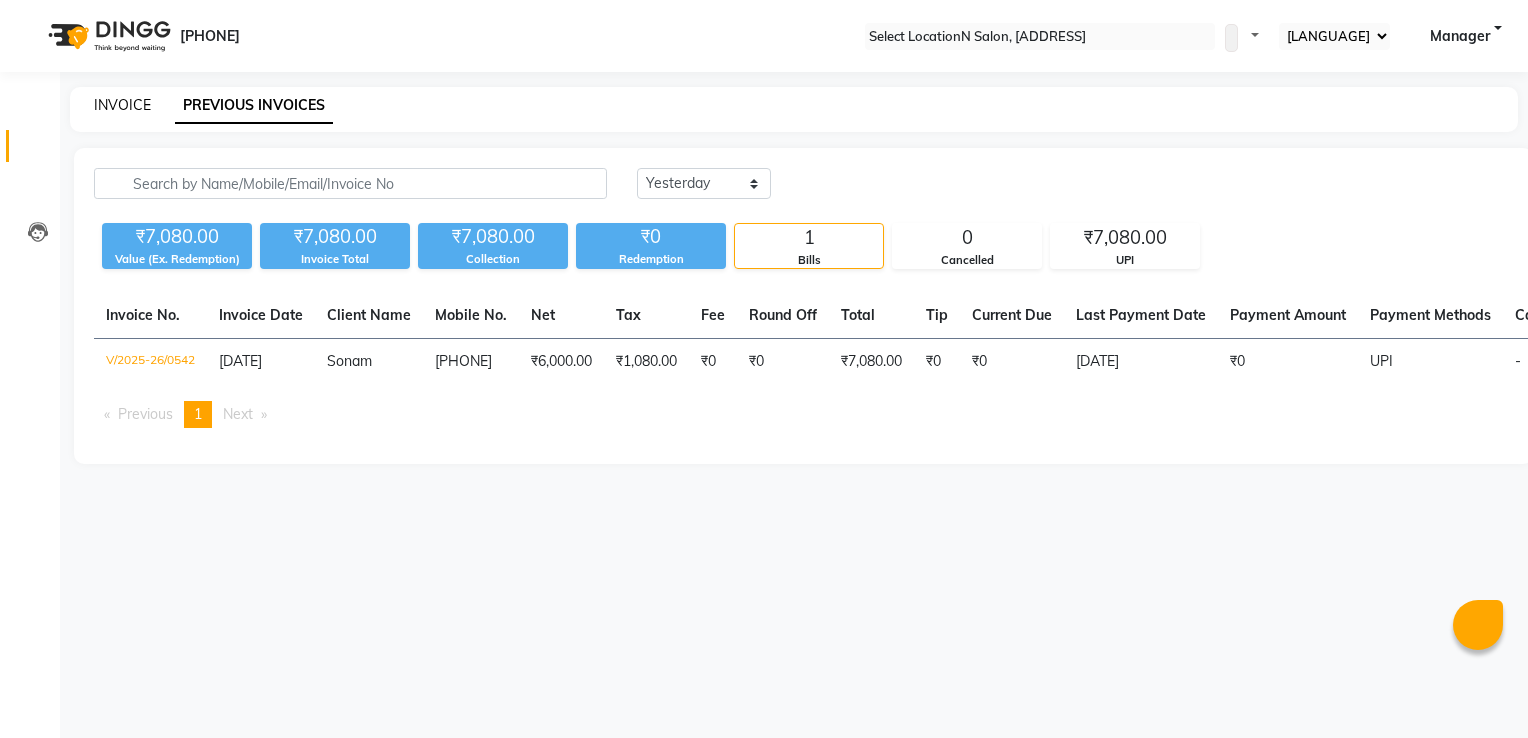 click on "INVOICE" at bounding box center (122, 105) 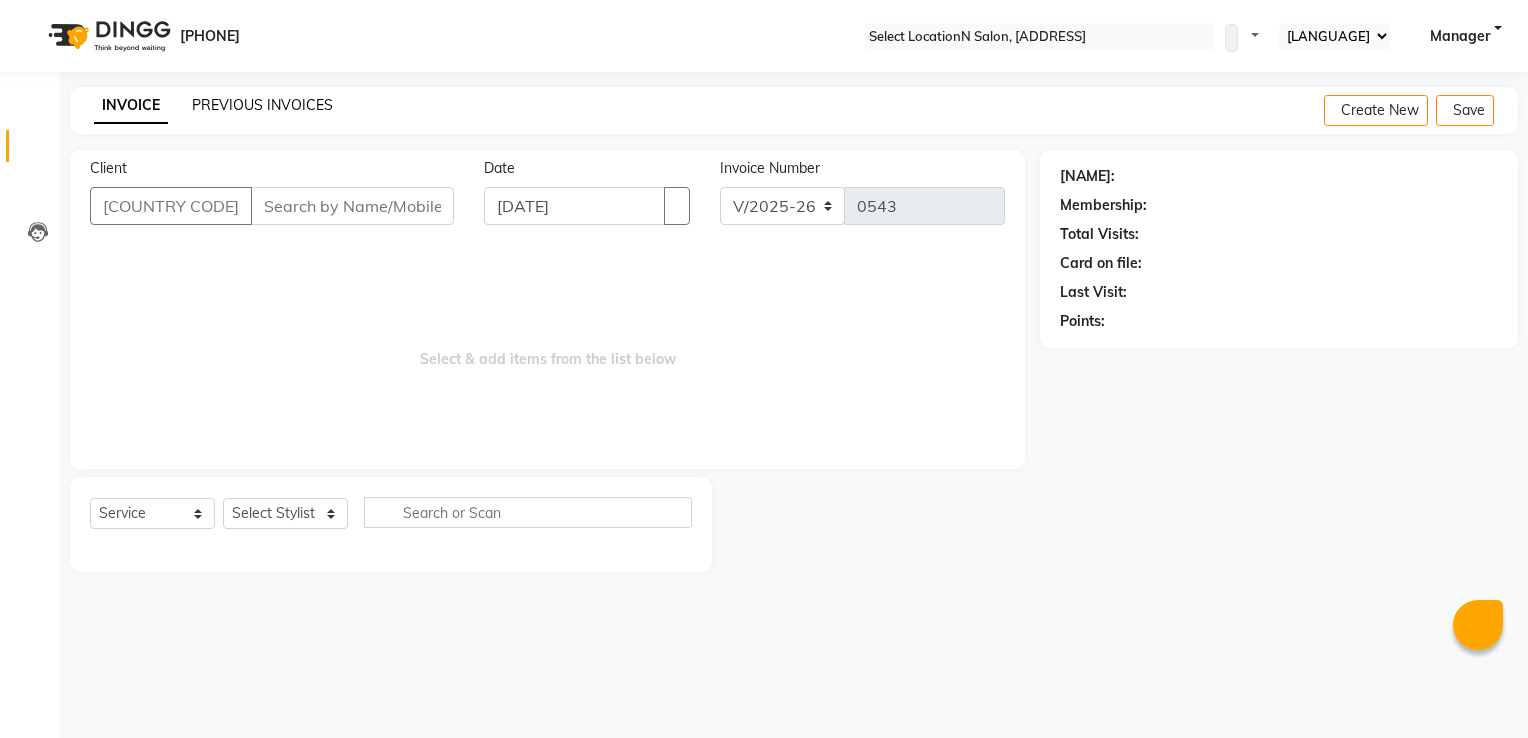click on "PREVIOUS INVOICES" at bounding box center (262, 105) 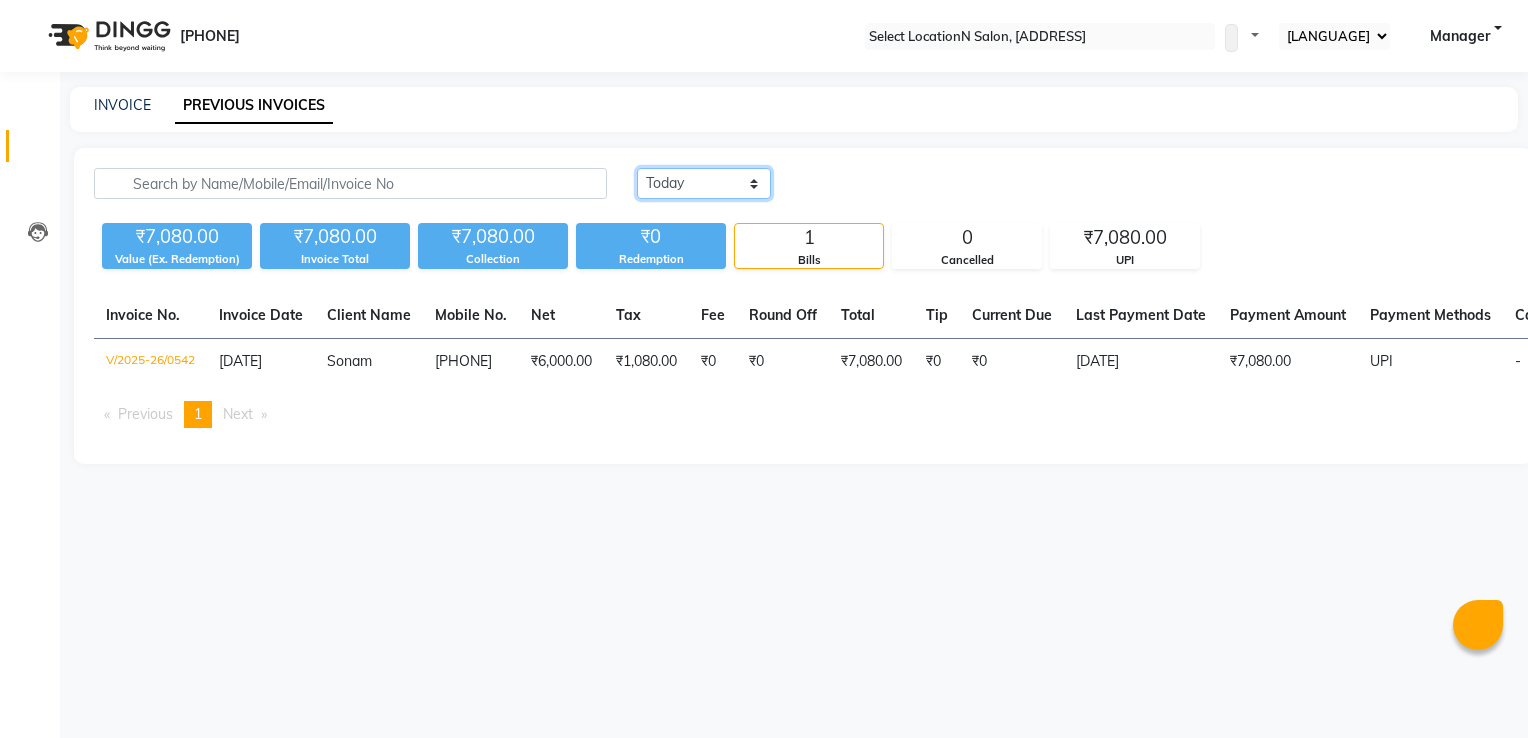 click on "Today Yesterday Custom Range" at bounding box center (704, 183) 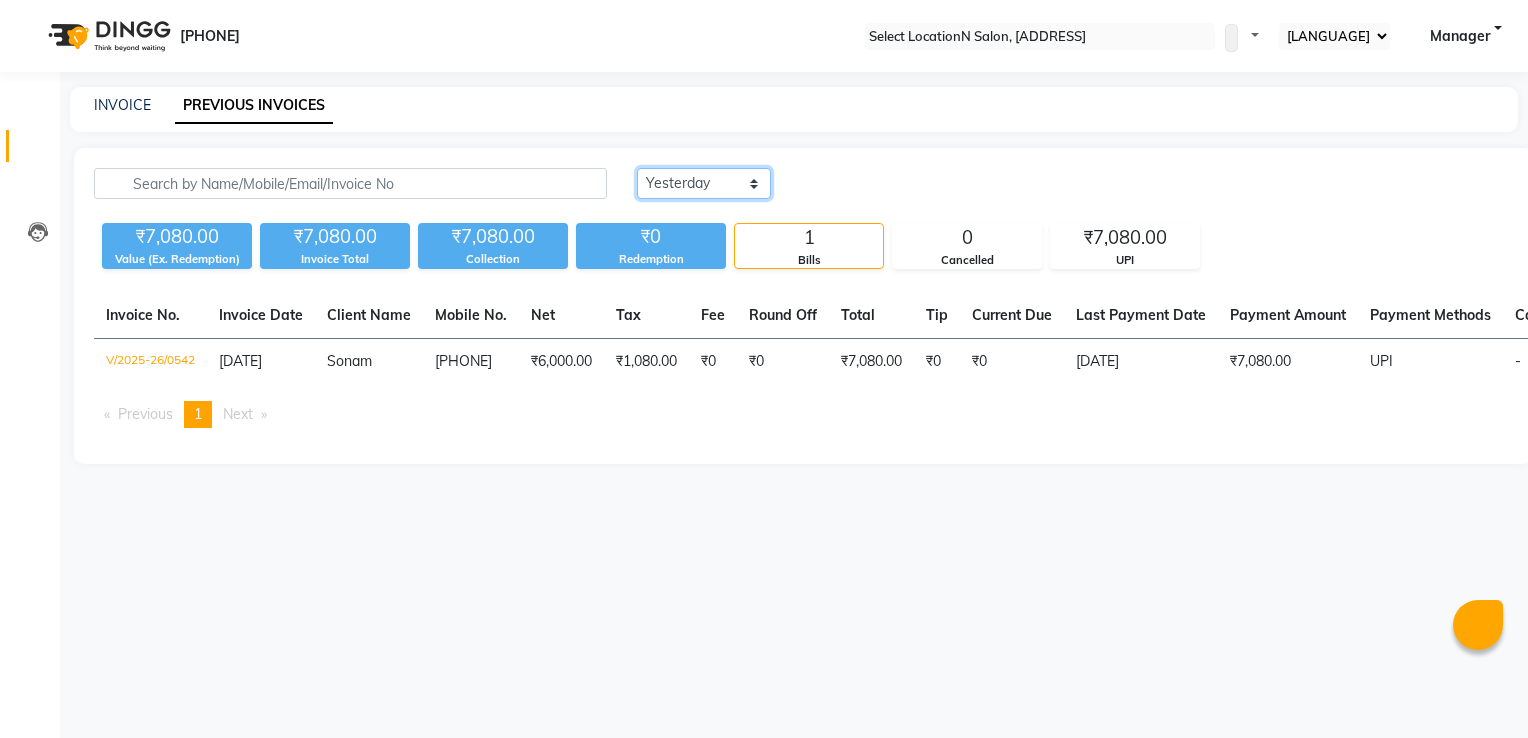 click on "Today Yesterday Custom Range" at bounding box center [704, 183] 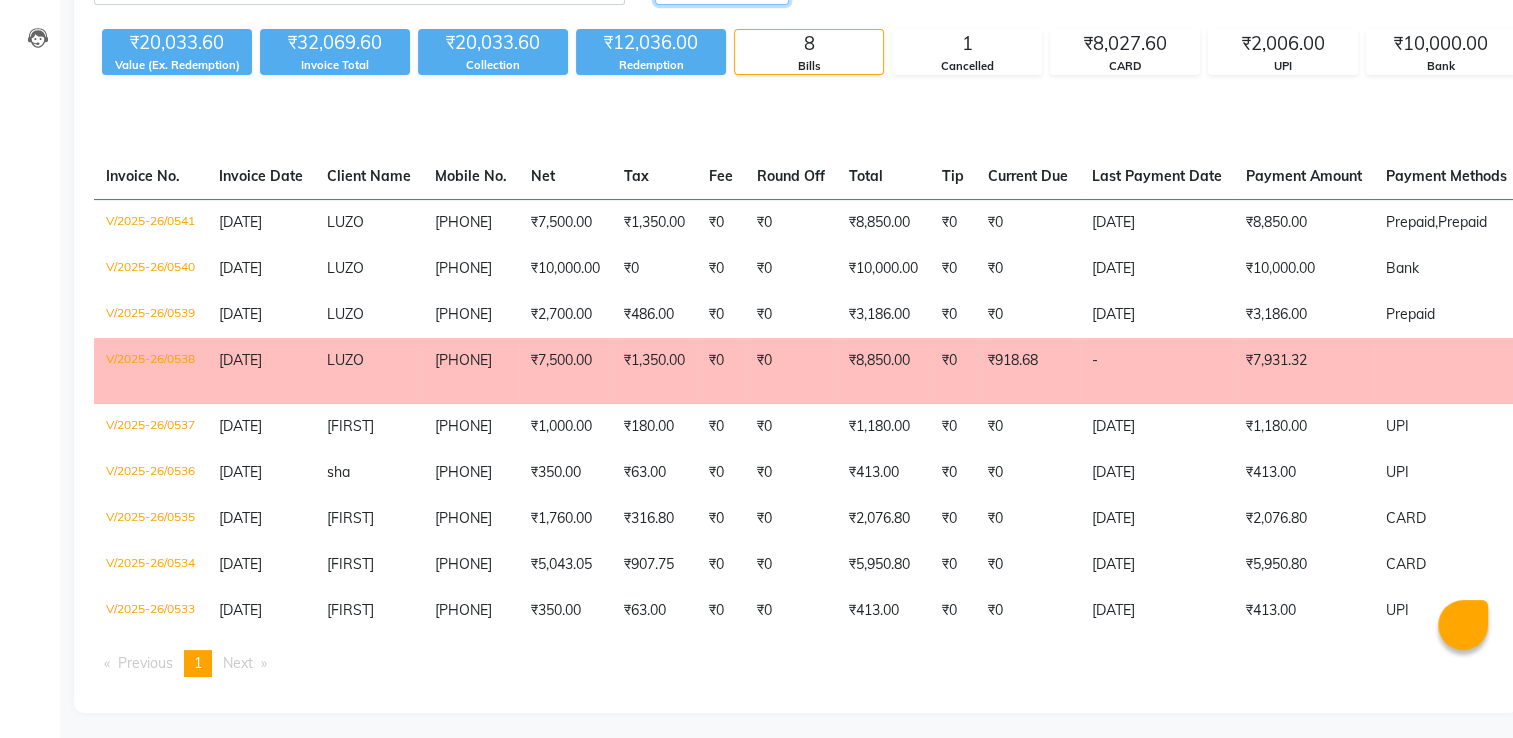 scroll, scrollTop: 0, scrollLeft: 0, axis: both 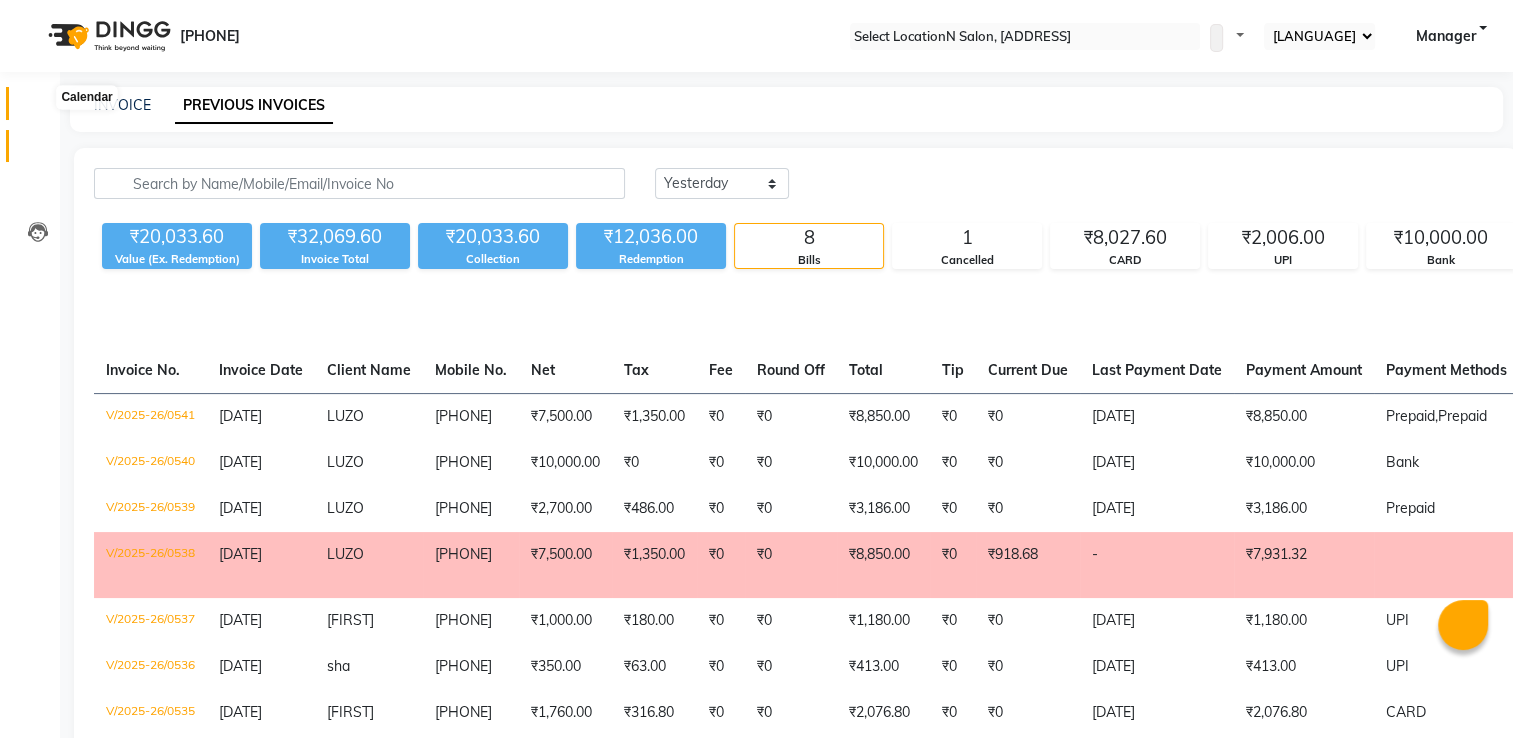 click at bounding box center [38, 108] 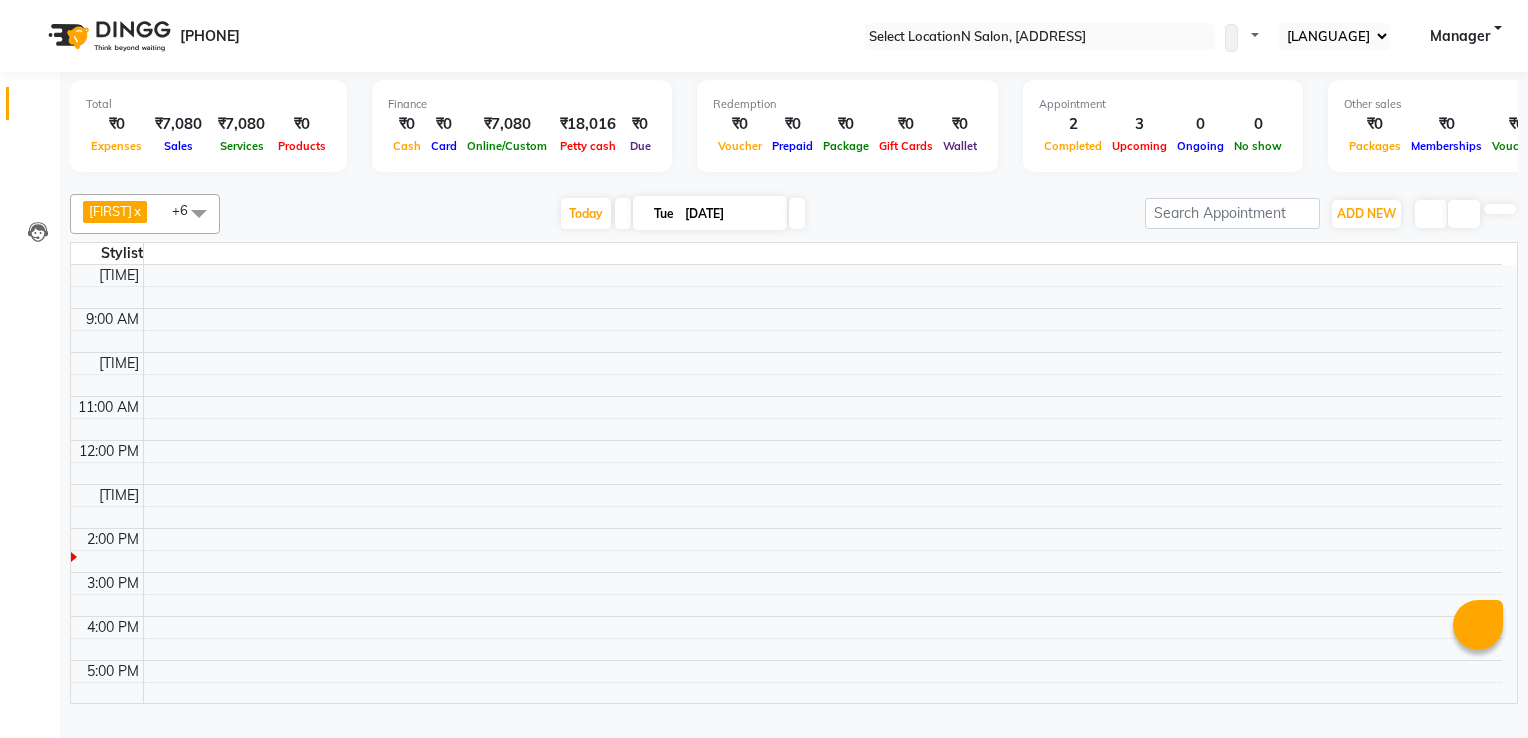 scroll, scrollTop: 0, scrollLeft: 0, axis: both 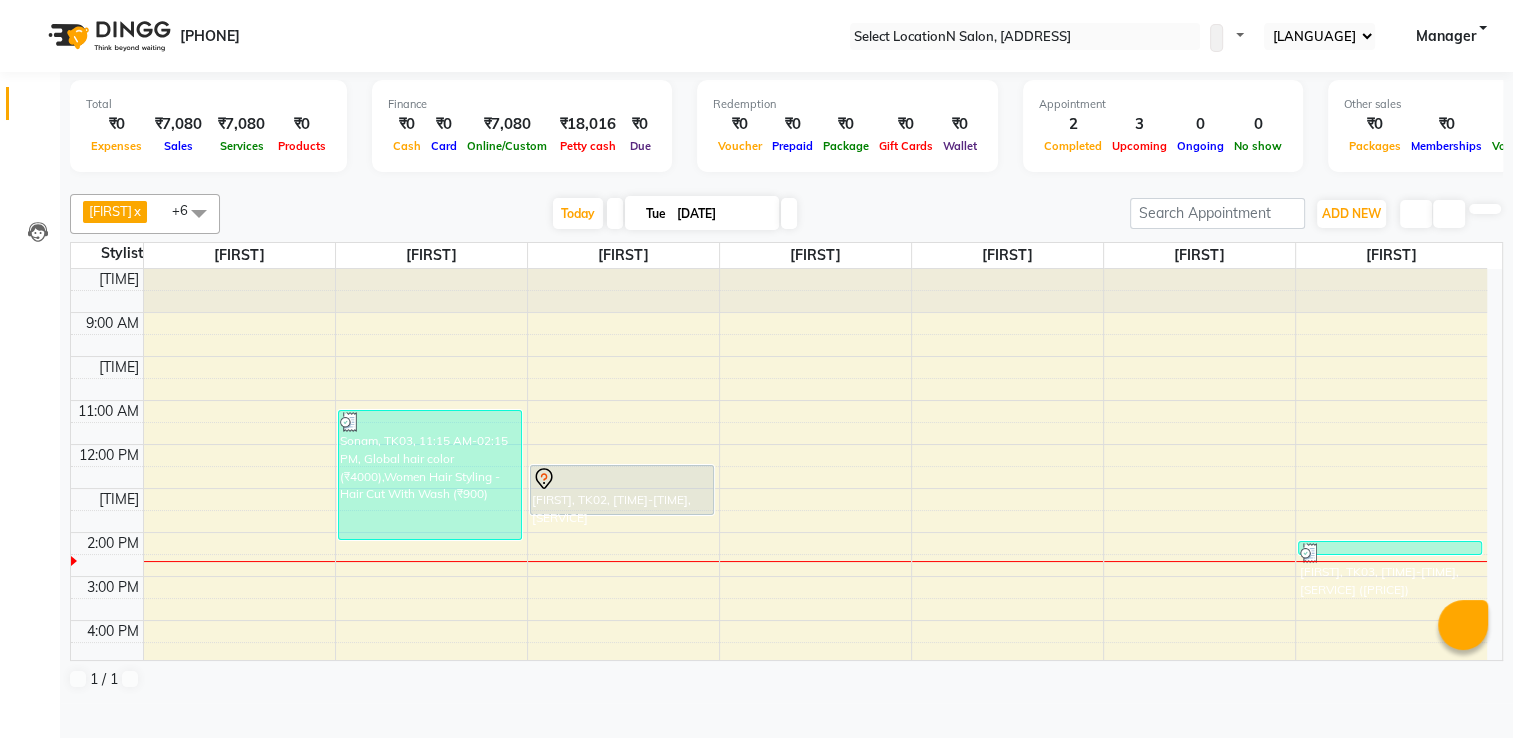 click at bounding box center (787, 182) 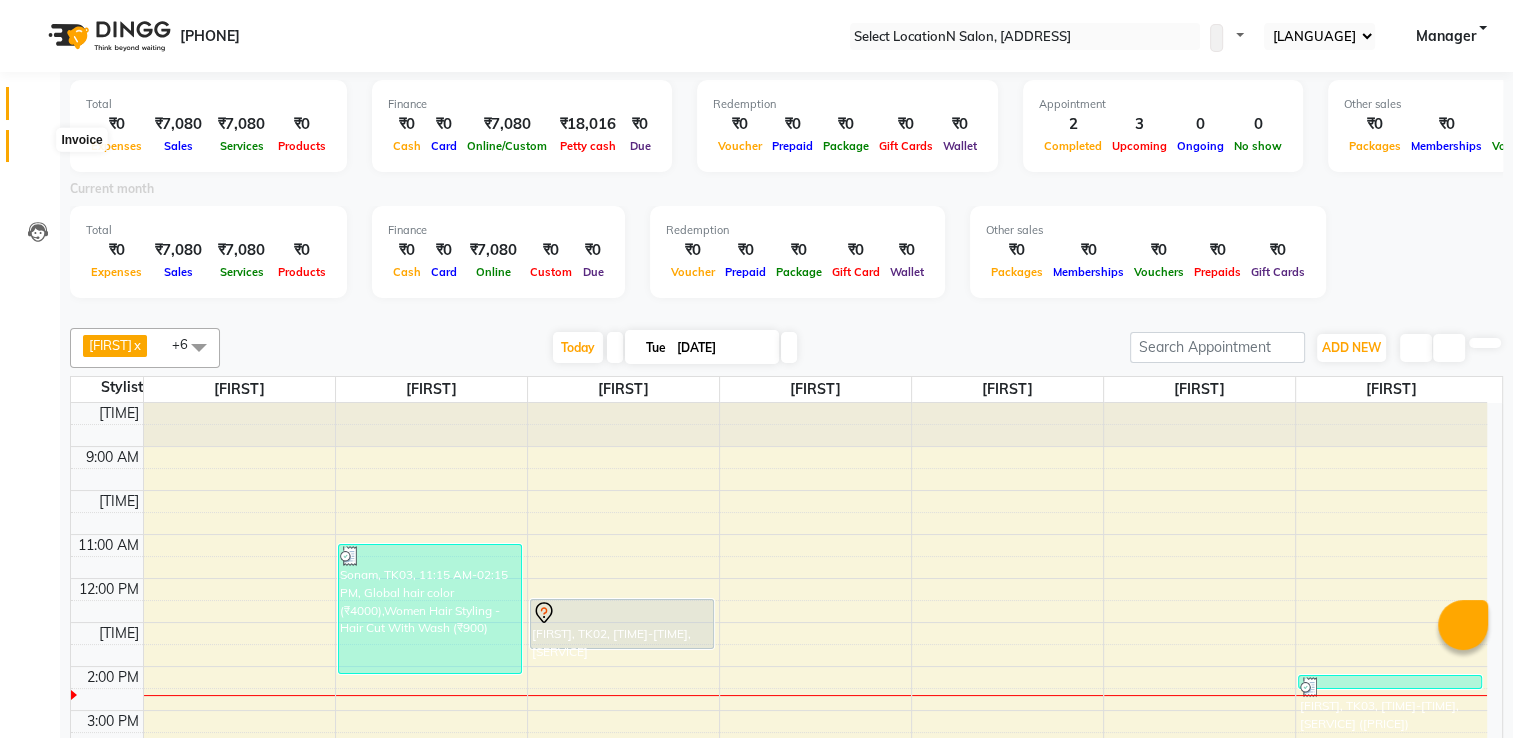 click at bounding box center [37, 151] 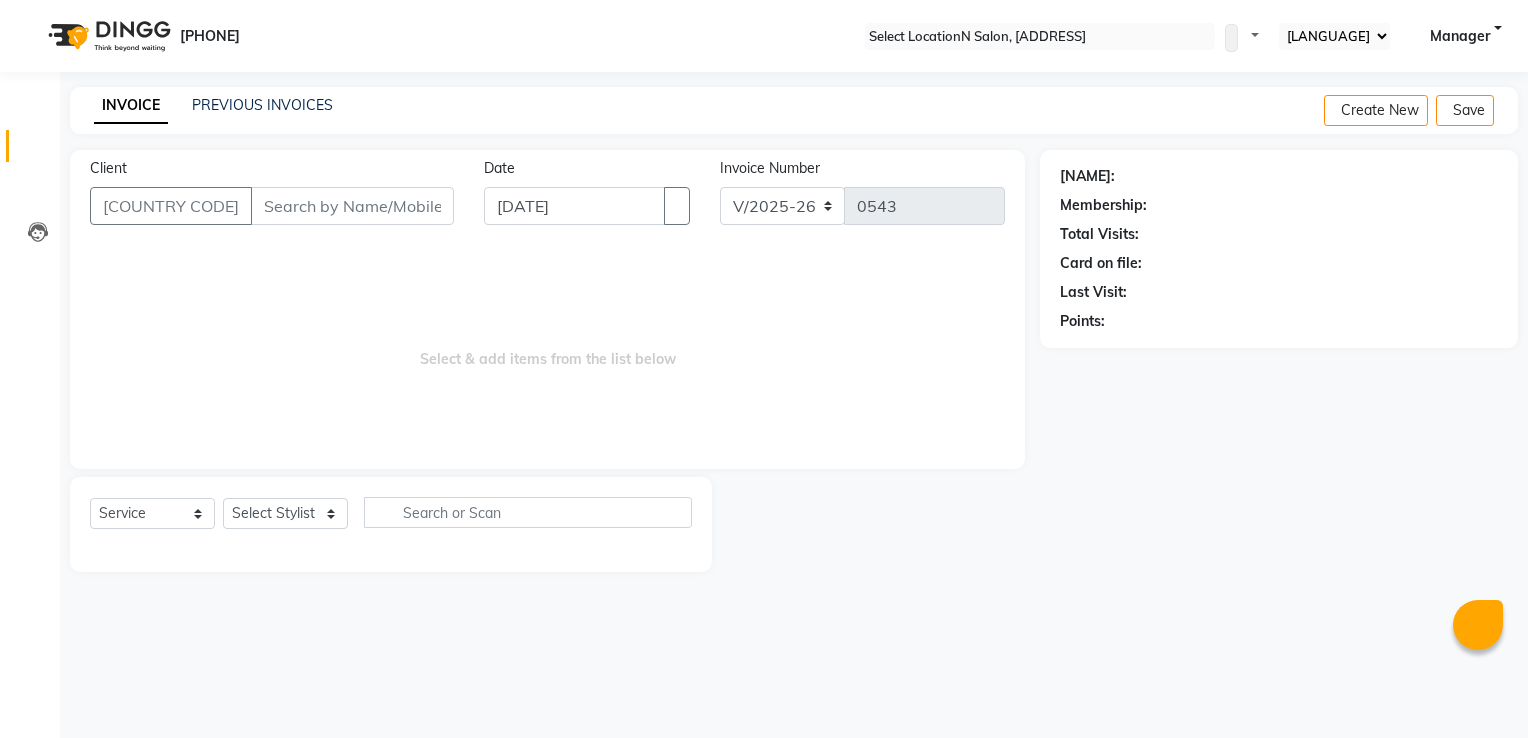 click on "INVOICE PREVIOUS INVOICES Create New Save" at bounding box center [794, 110] 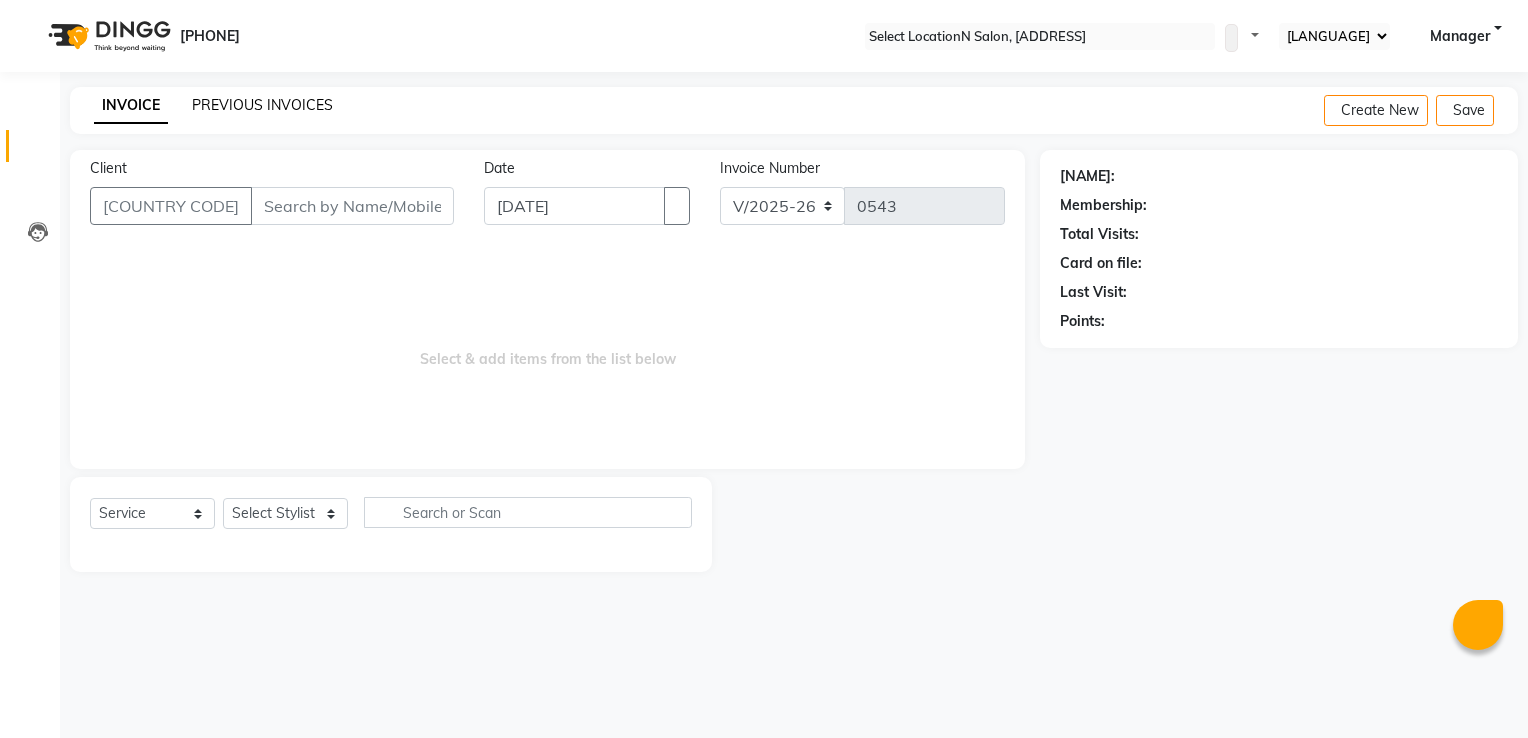 click on "PREVIOUS INVOICES" at bounding box center [262, 105] 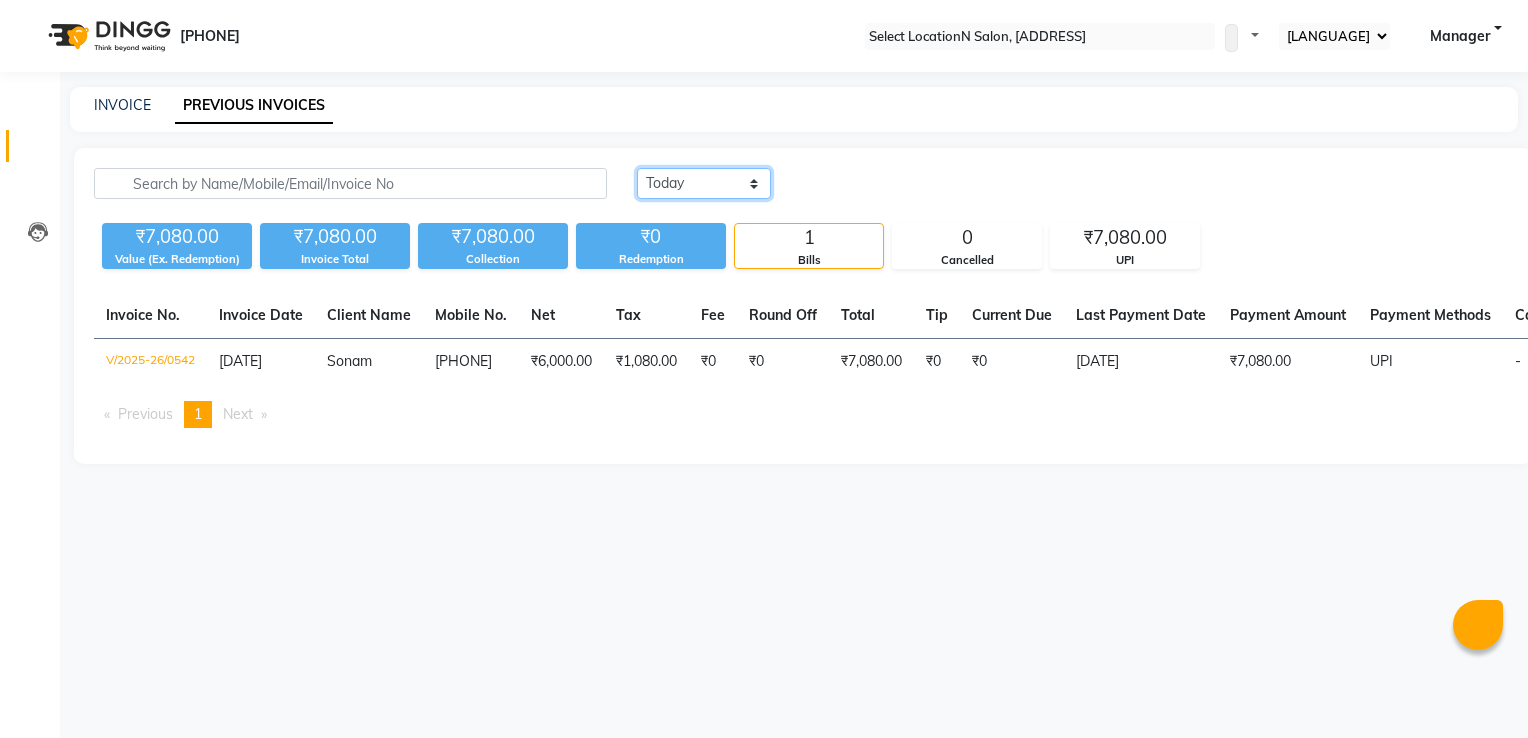 click on "Today Yesterday Custom Range" at bounding box center (704, 183) 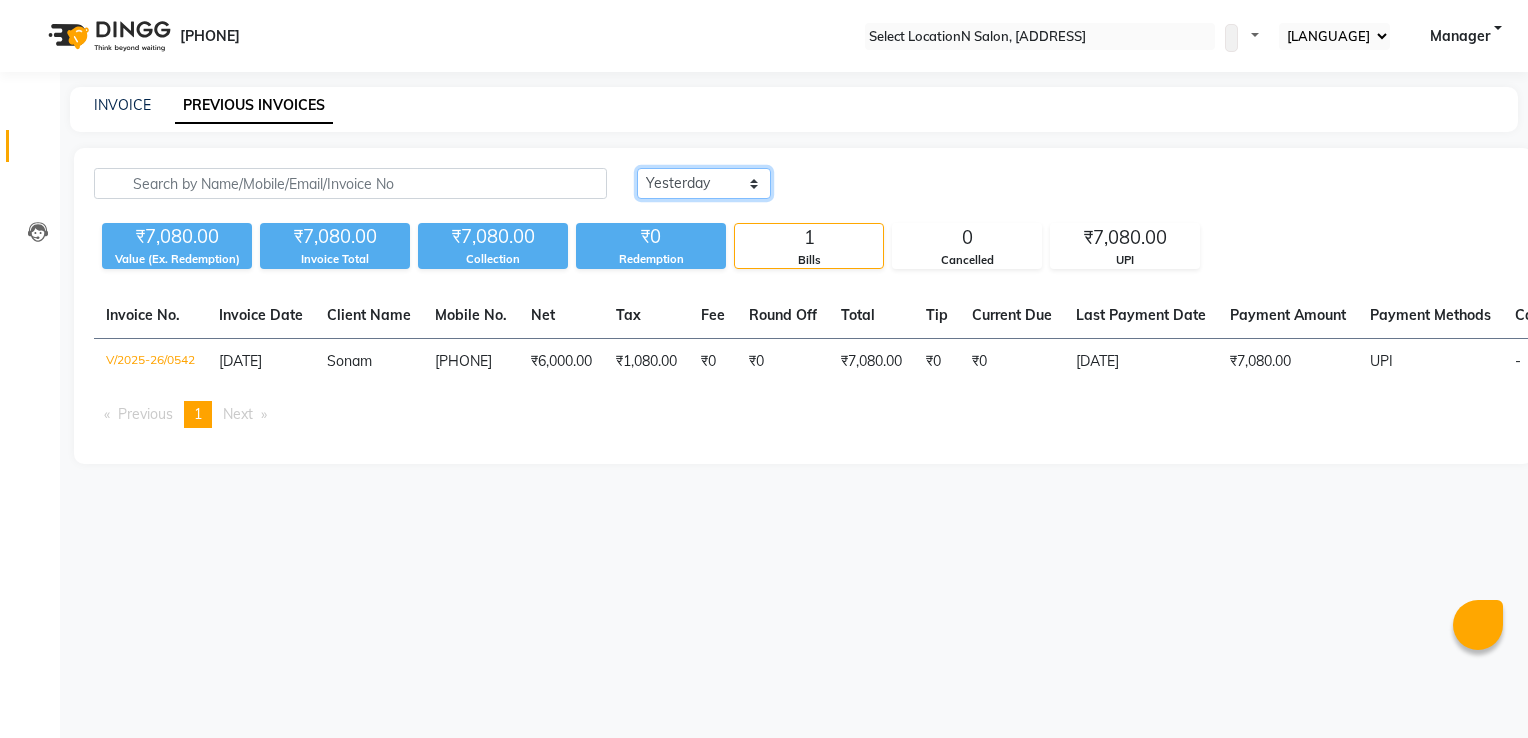click on "Today Yesterday Custom Range" at bounding box center (704, 183) 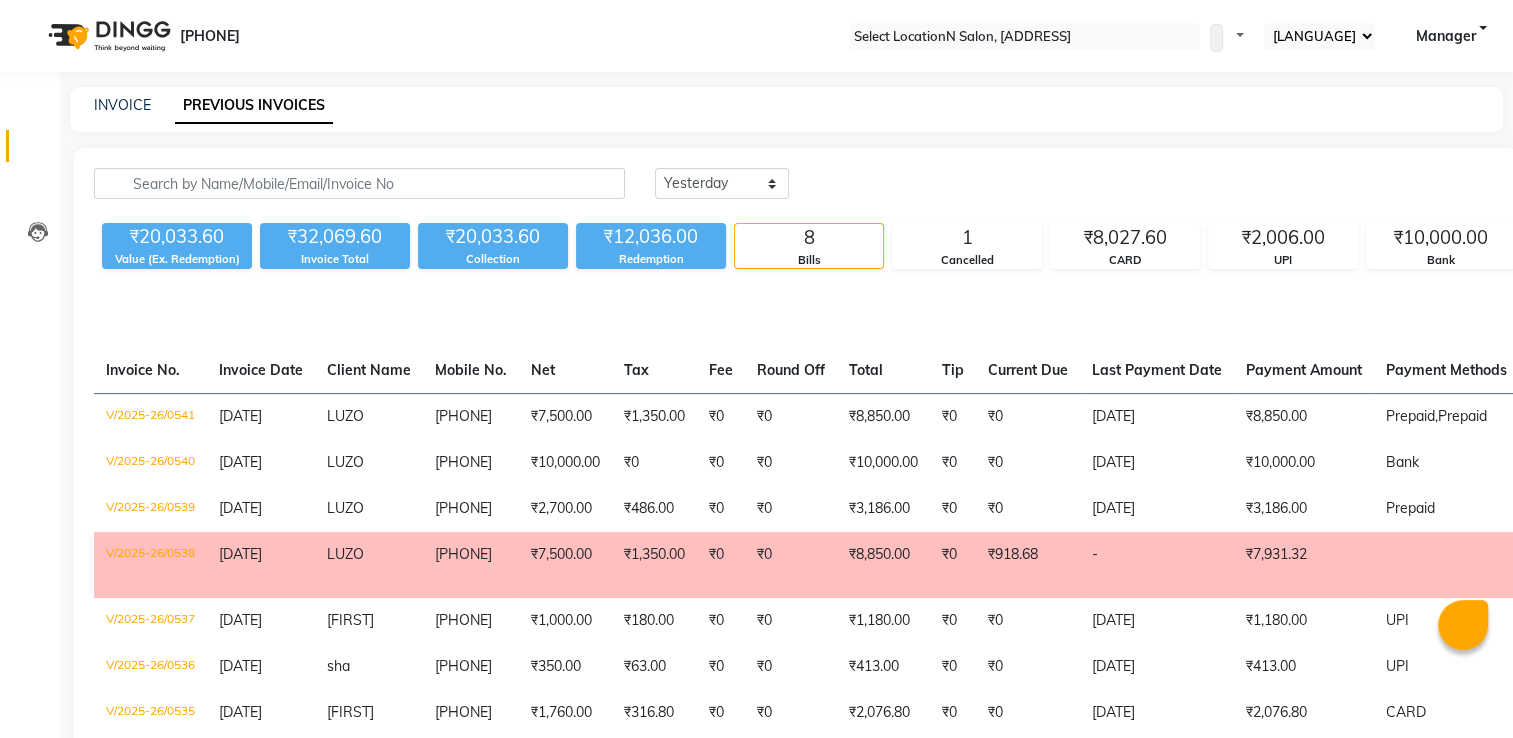 click on "Manager" at bounding box center (1445, 36) 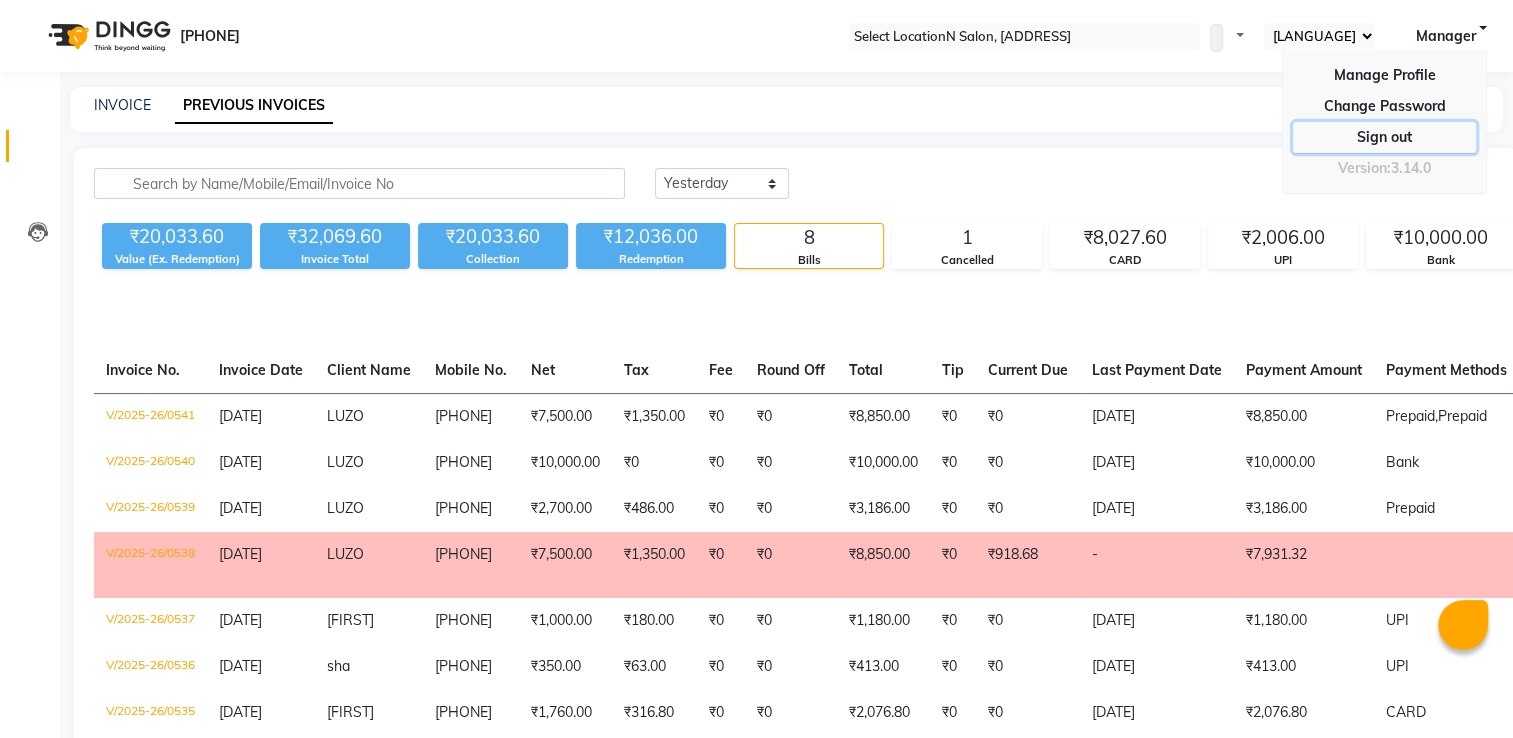 click on "Sign out" at bounding box center [1384, 106] 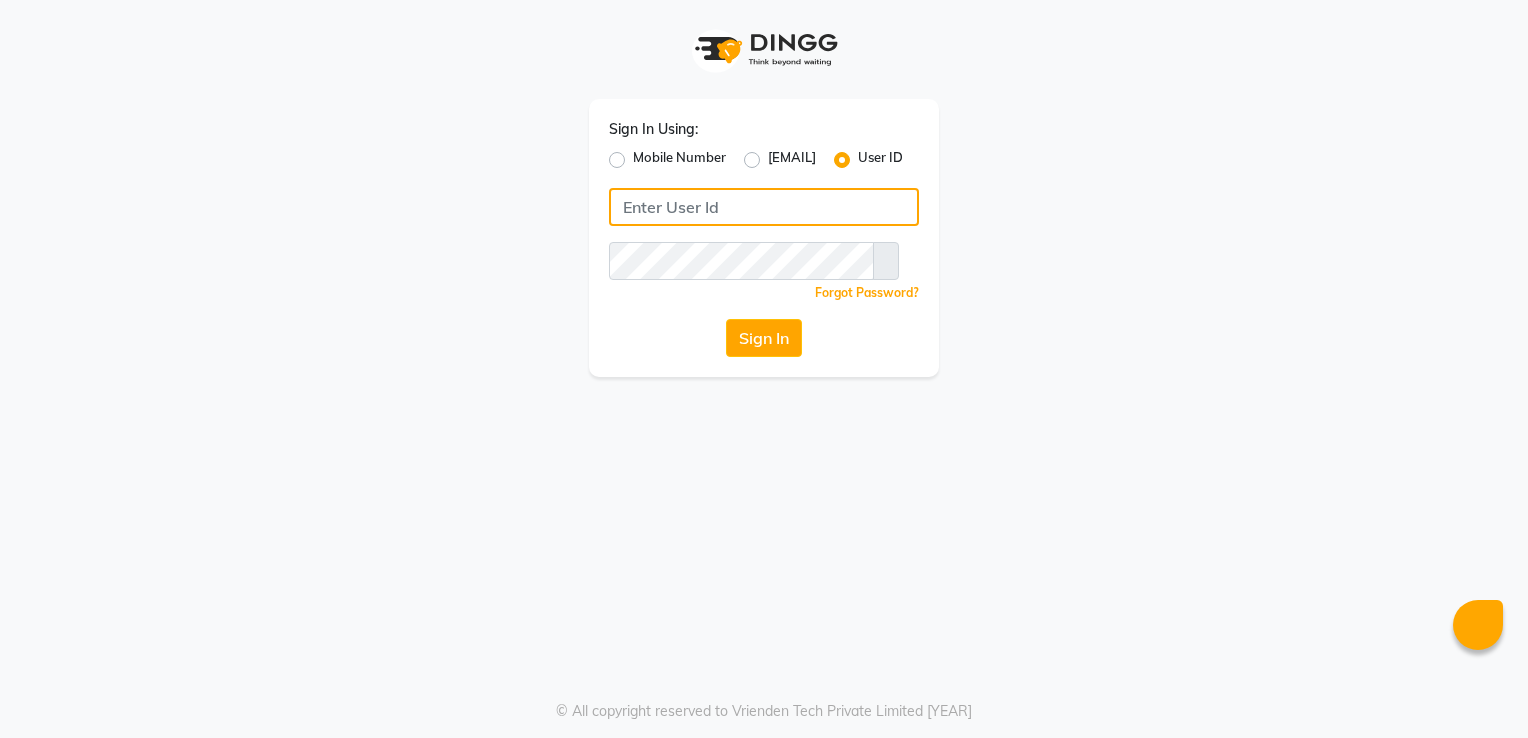 type on "[PHONE]" 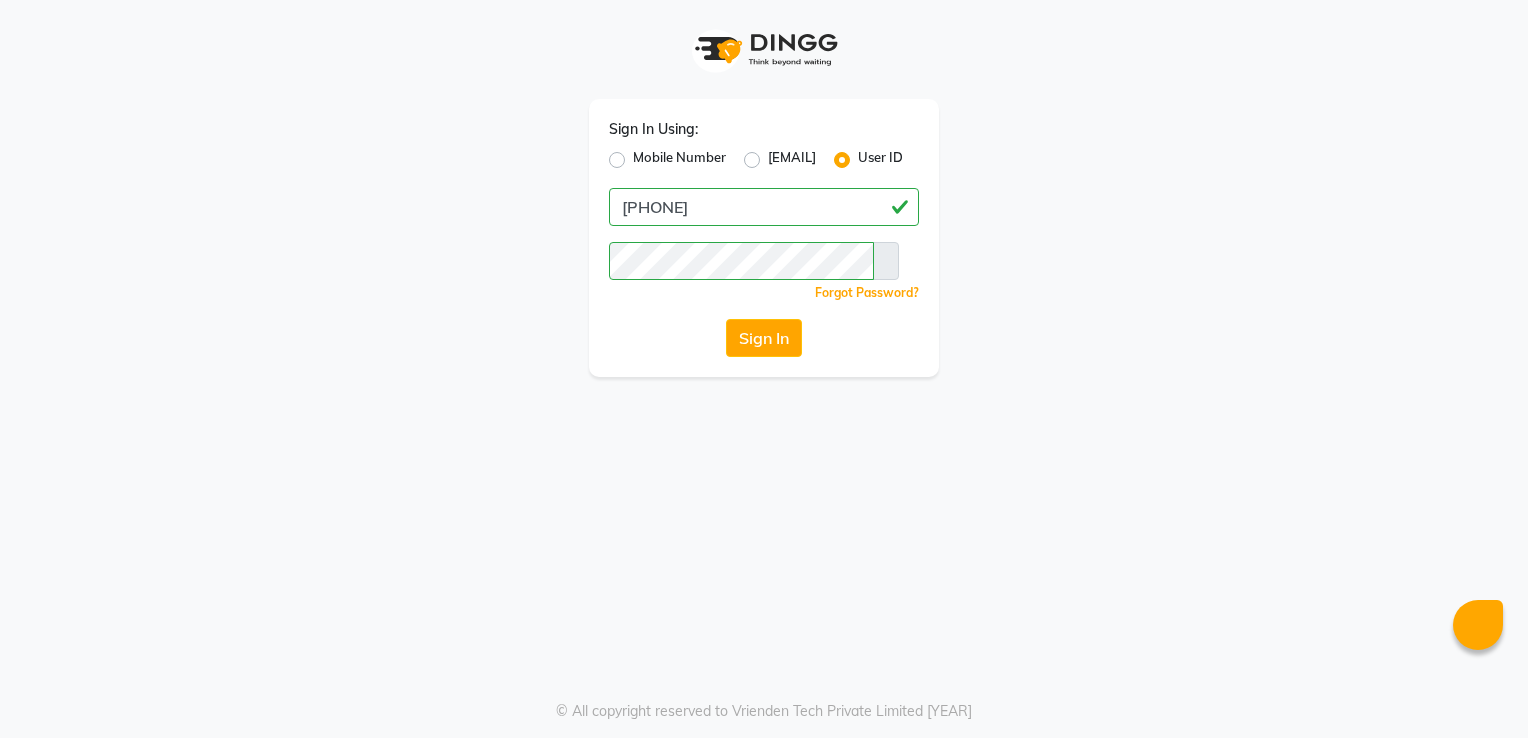 click on "Mobile Number" at bounding box center [679, 160] 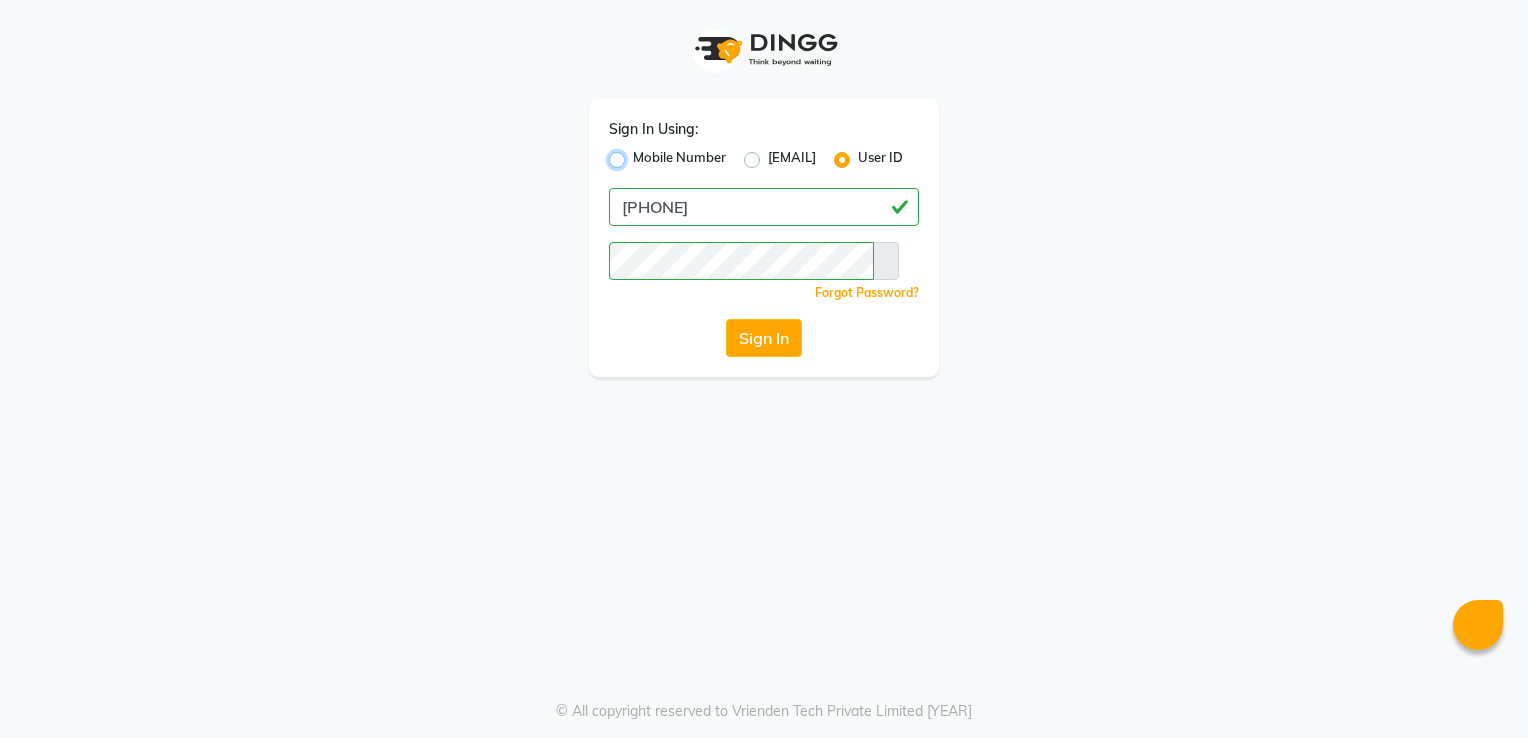 click on "Mobile Number" at bounding box center (639, 154) 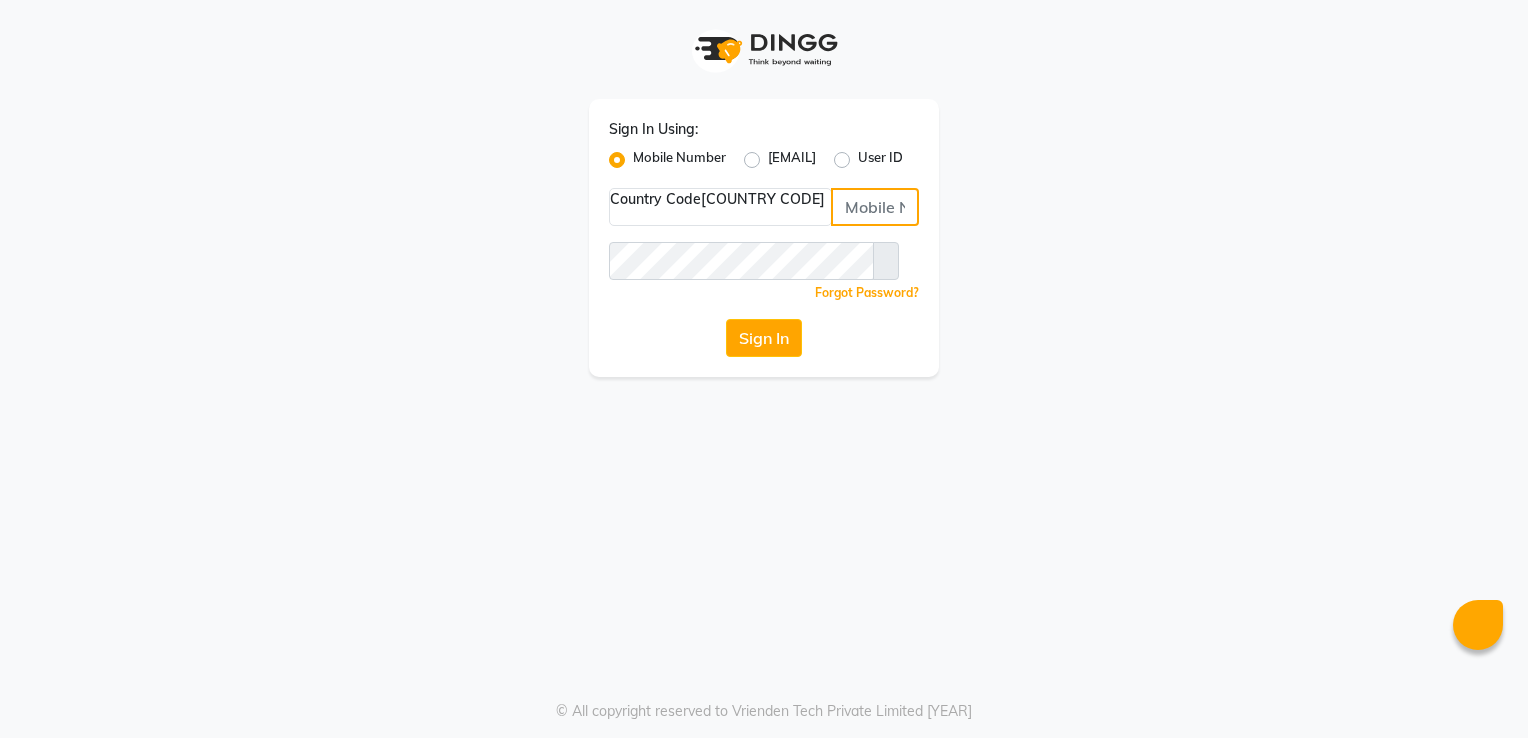 click at bounding box center (875, 207) 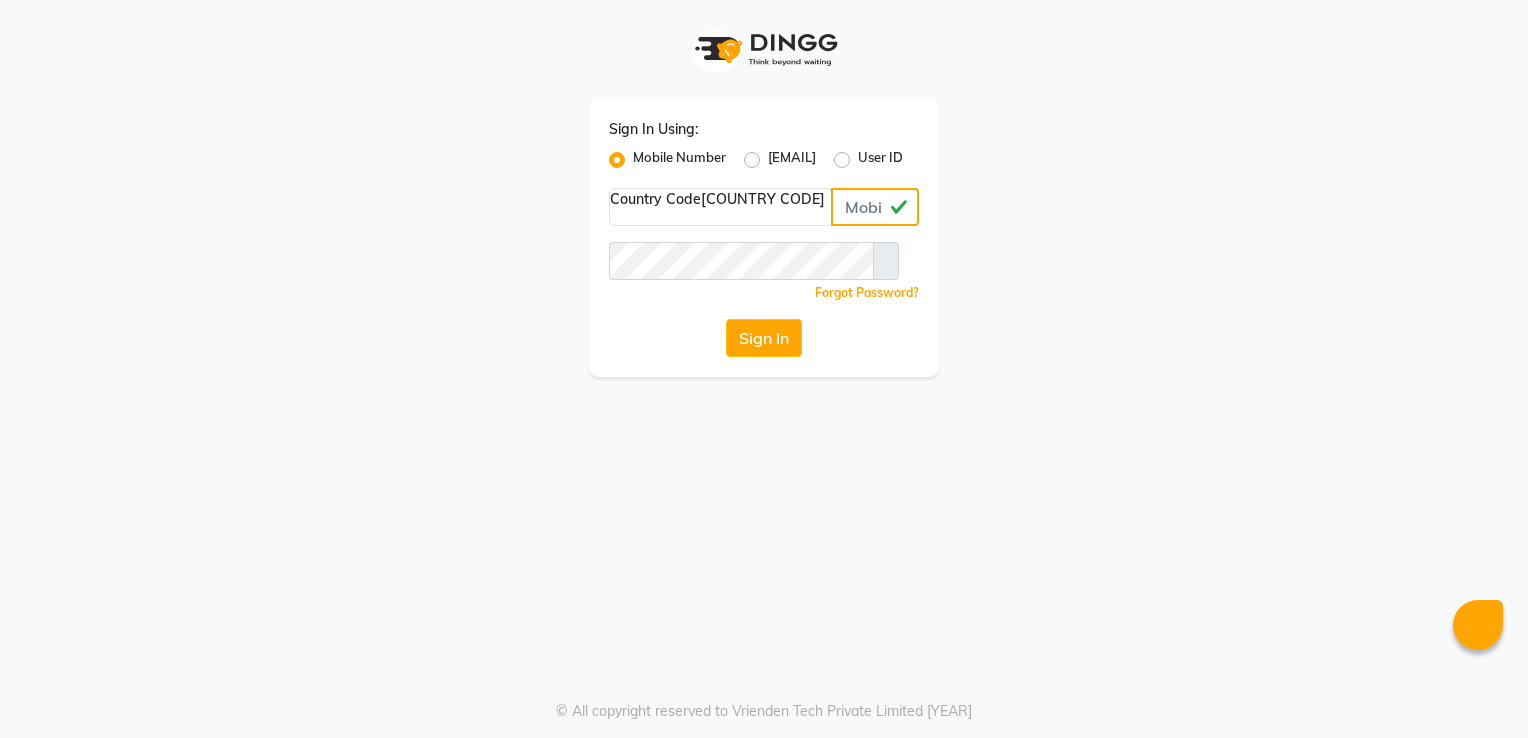 type on "[PHONE]" 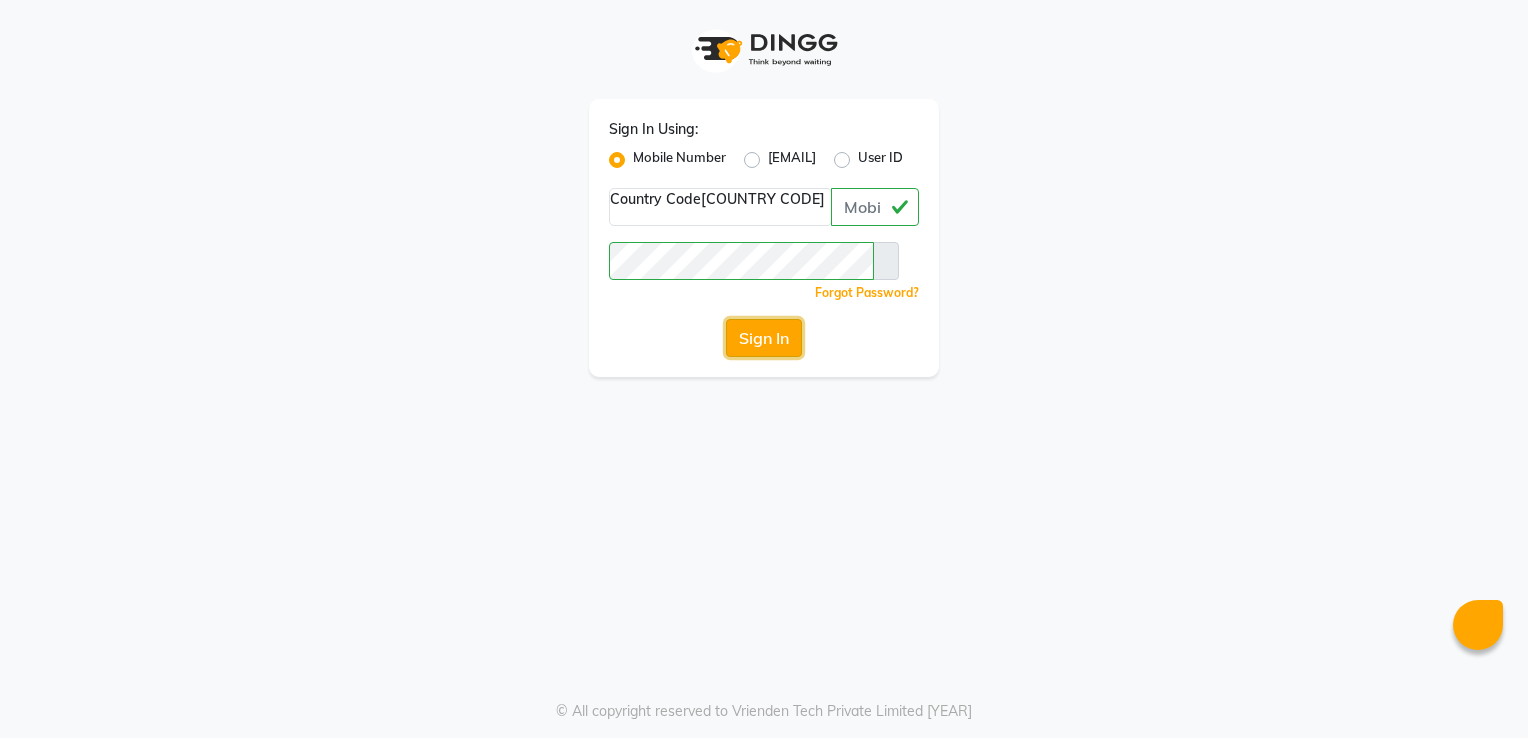 click on "Sign In" at bounding box center (764, 338) 